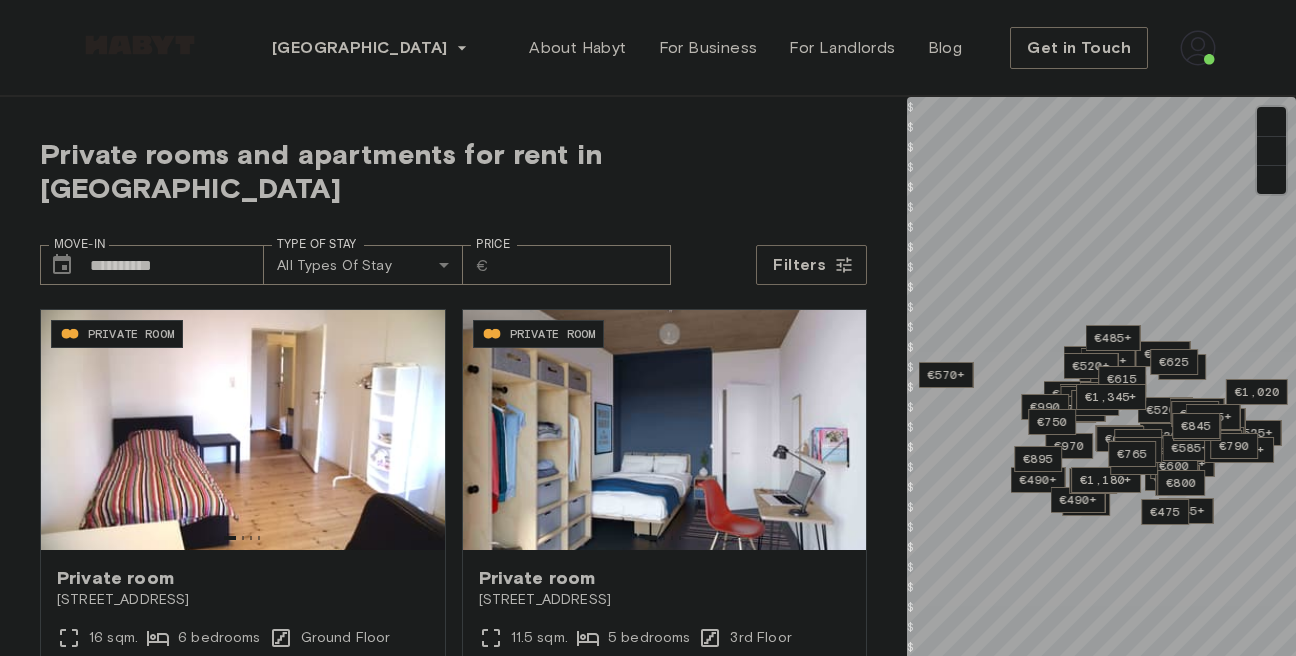 scroll, scrollTop: 0, scrollLeft: 0, axis: both 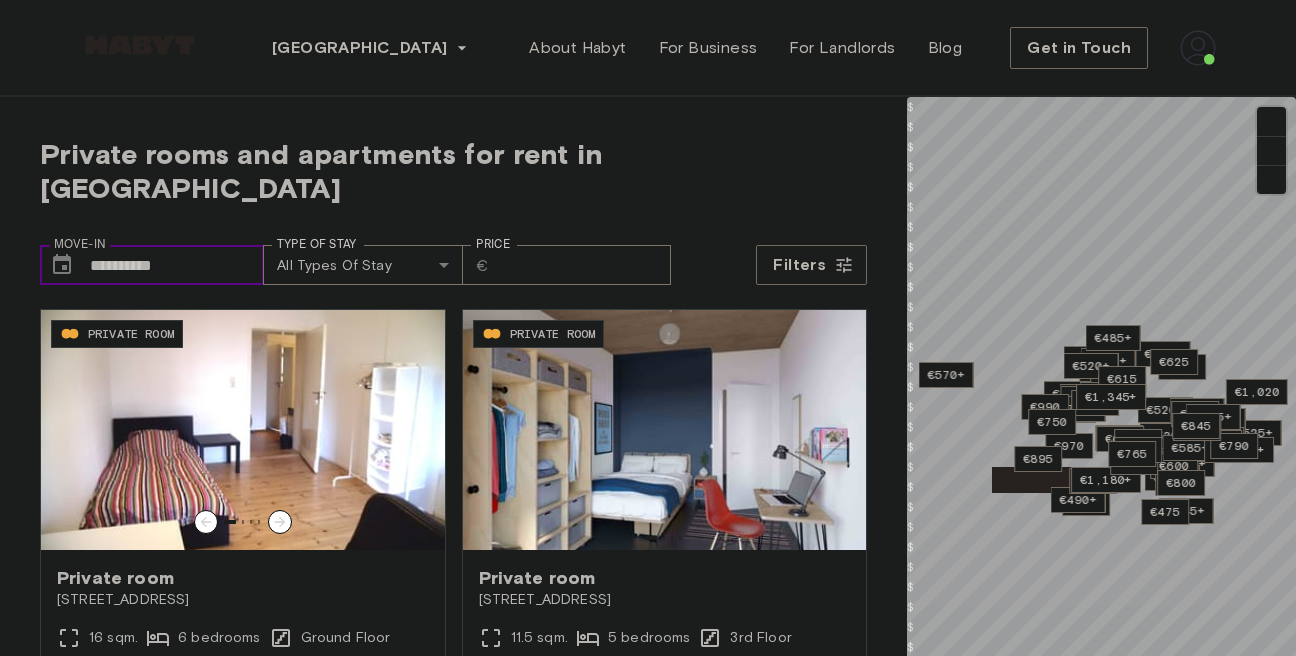 click on "**********" at bounding box center [177, 265] 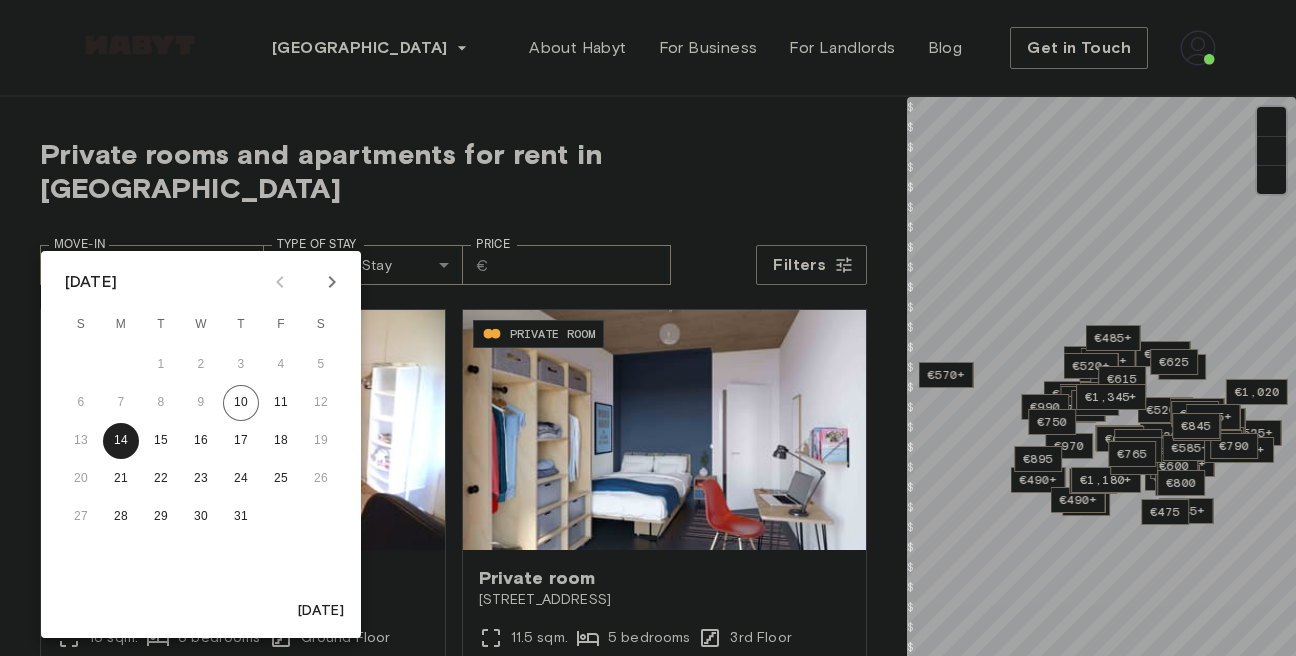 click 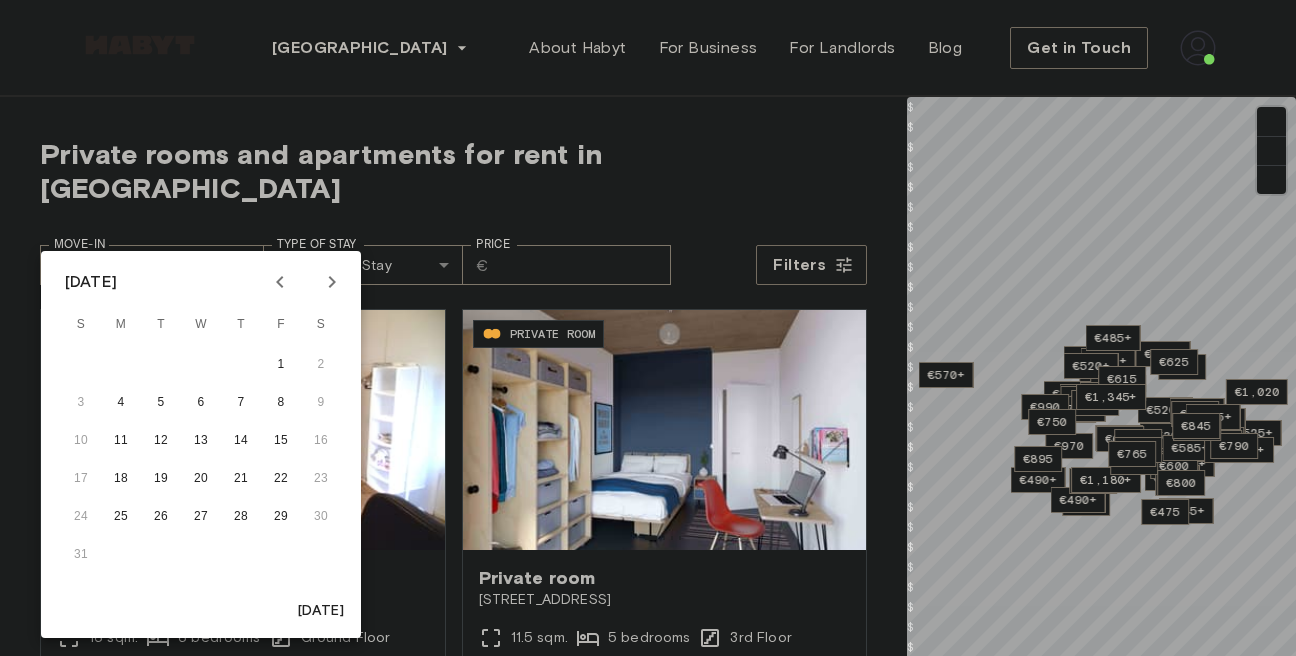 click 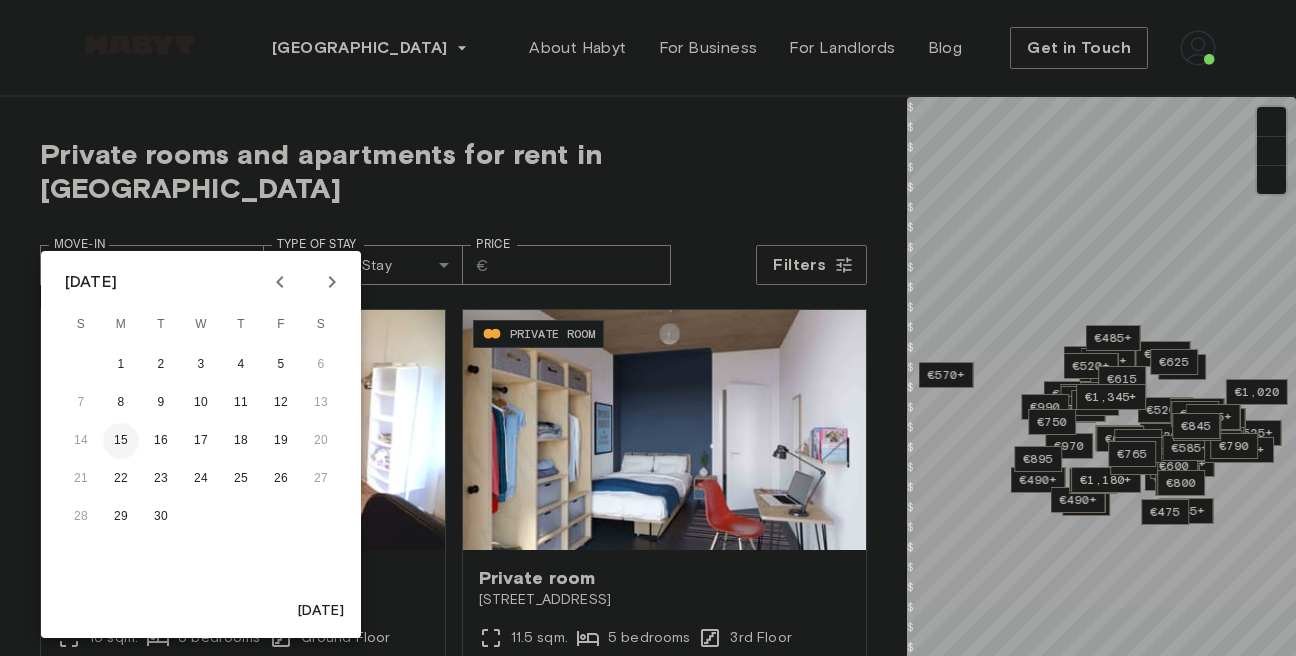 drag, startPoint x: 119, startPoint y: 435, endPoint x: 386, endPoint y: 146, distance: 393.459 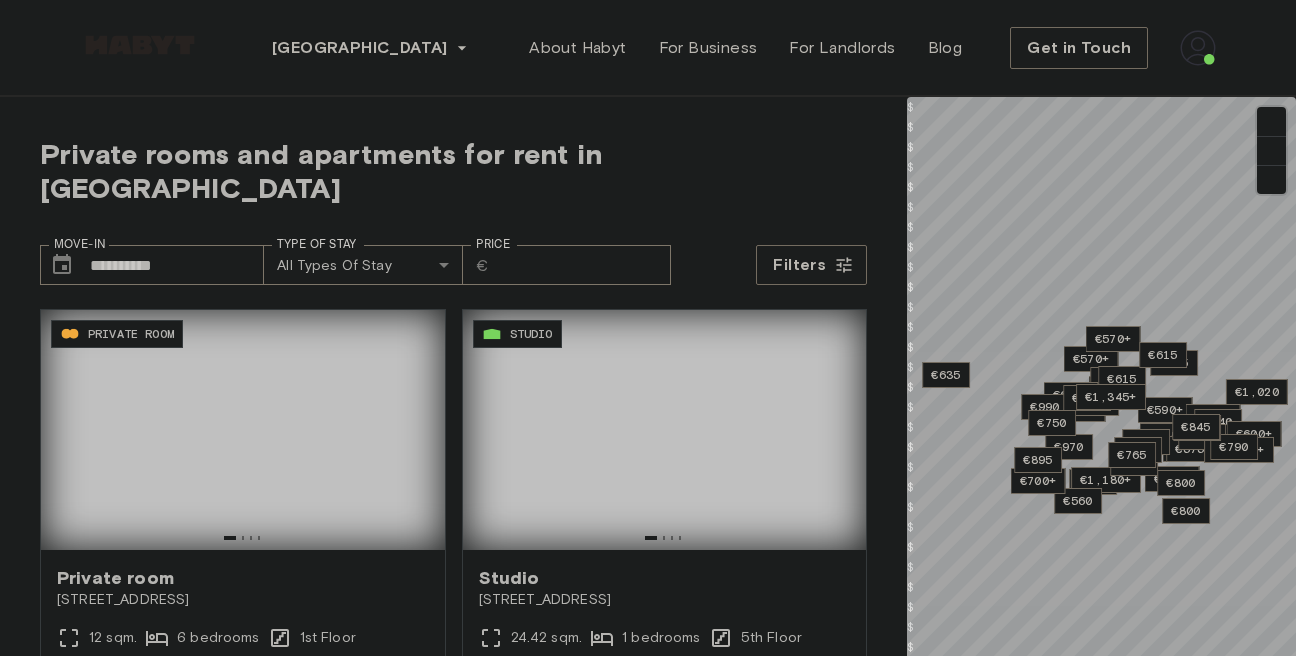 type on "**********" 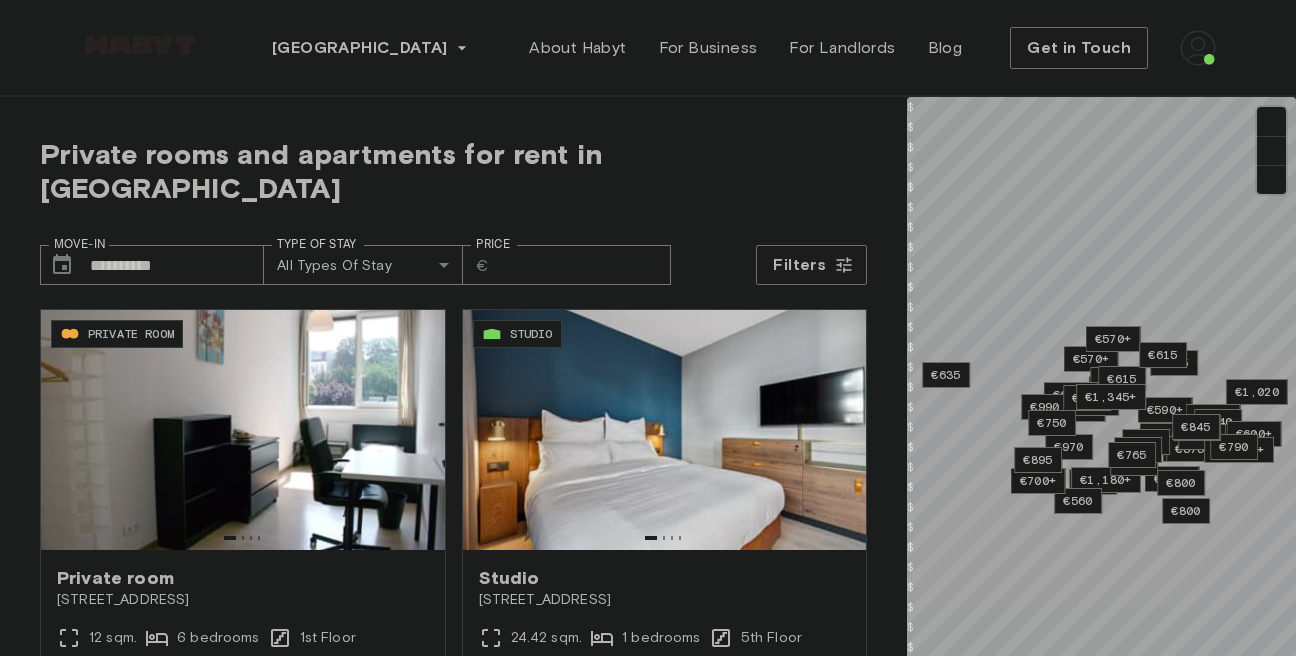 click on "**********" at bounding box center [453, 257] 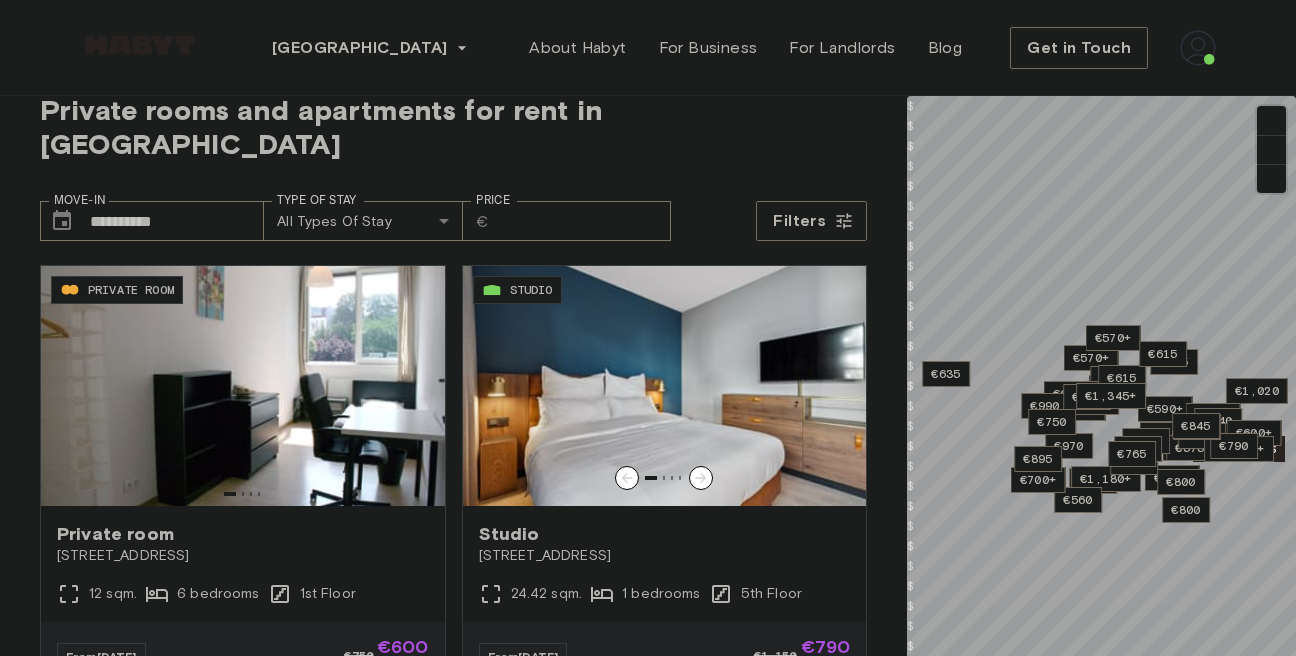 scroll, scrollTop: 0, scrollLeft: 0, axis: both 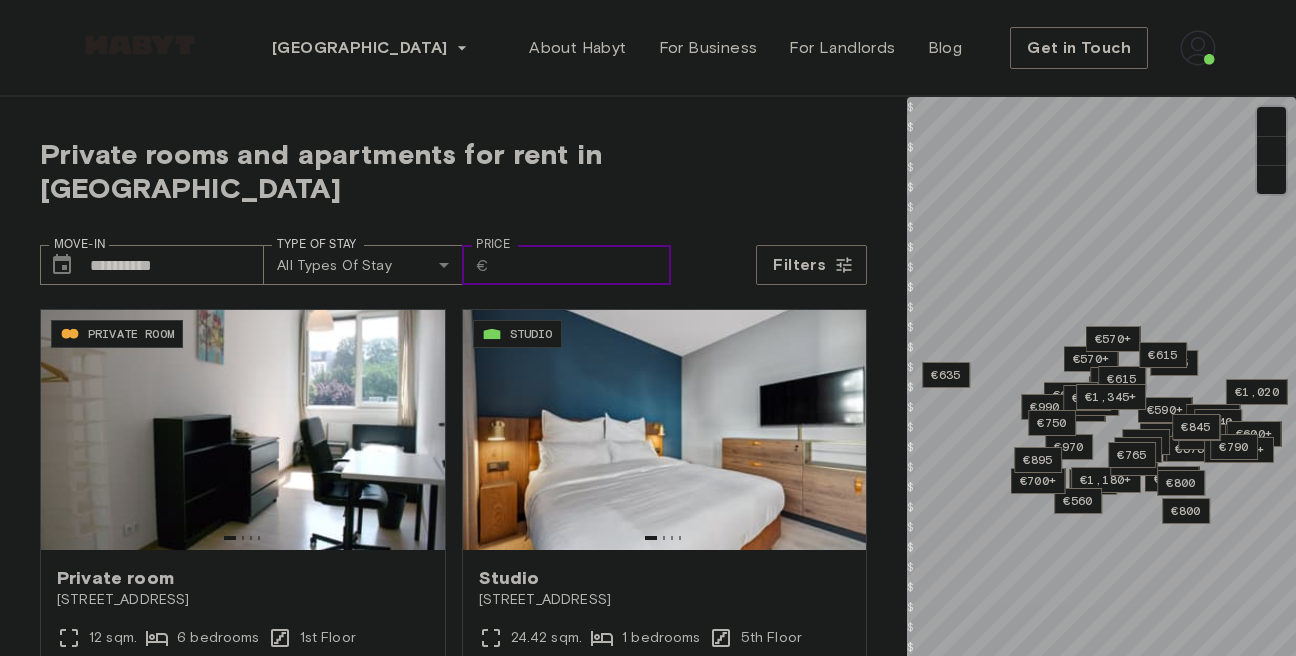 click on "Price" at bounding box center [584, 265] 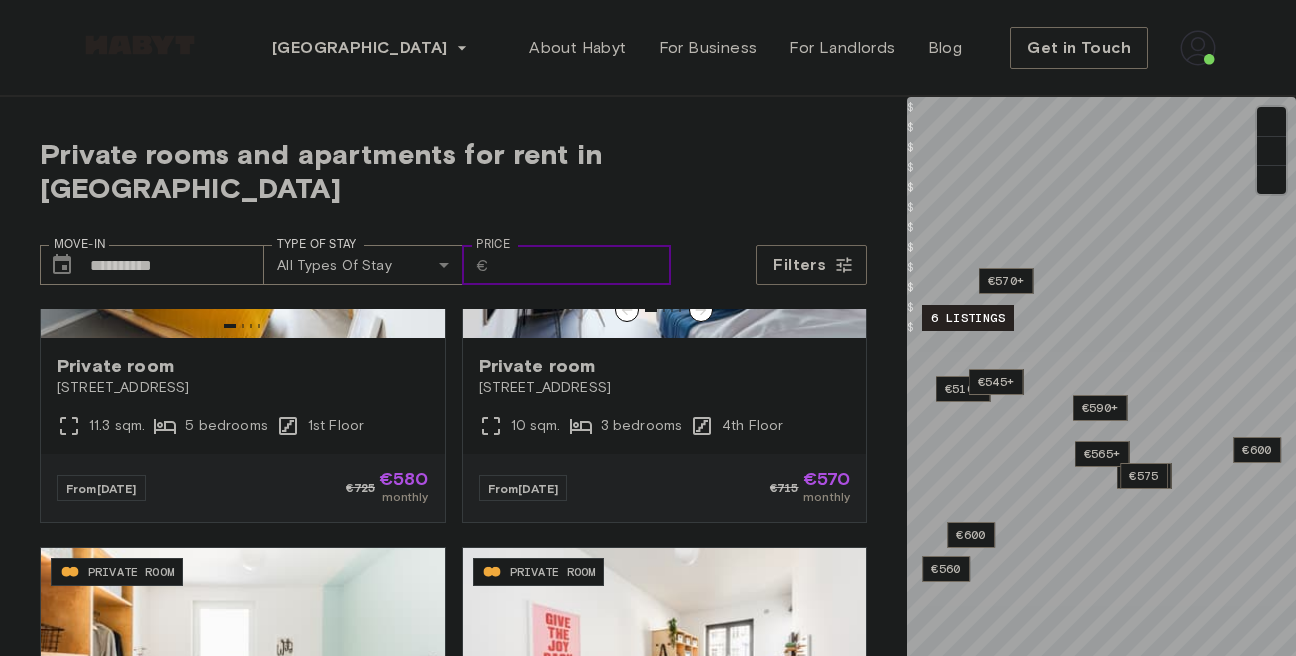 scroll, scrollTop: 684, scrollLeft: 0, axis: vertical 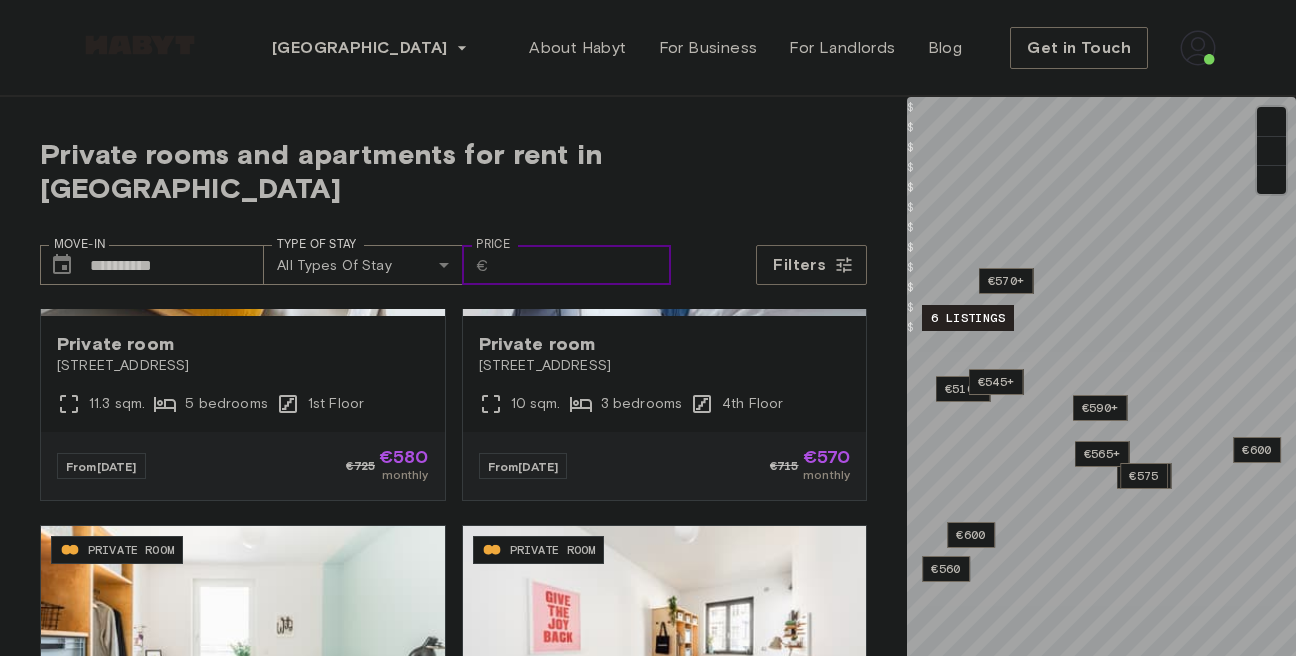 type on "*" 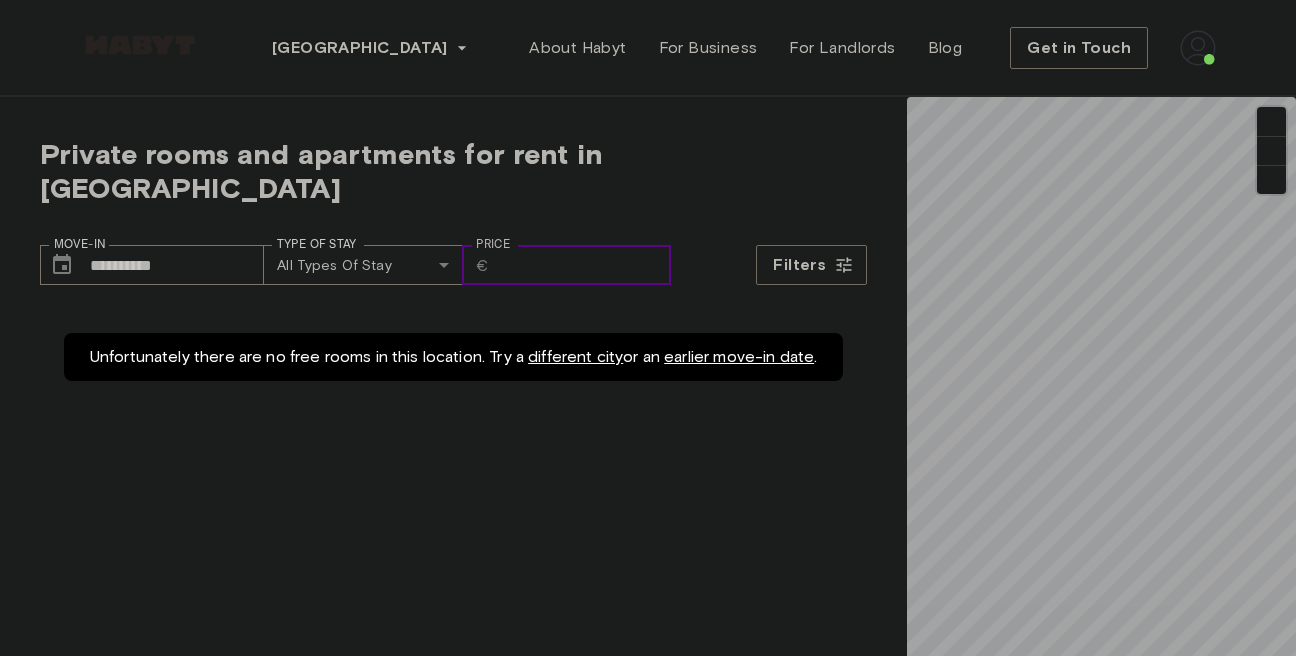 scroll, scrollTop: 0, scrollLeft: 0, axis: both 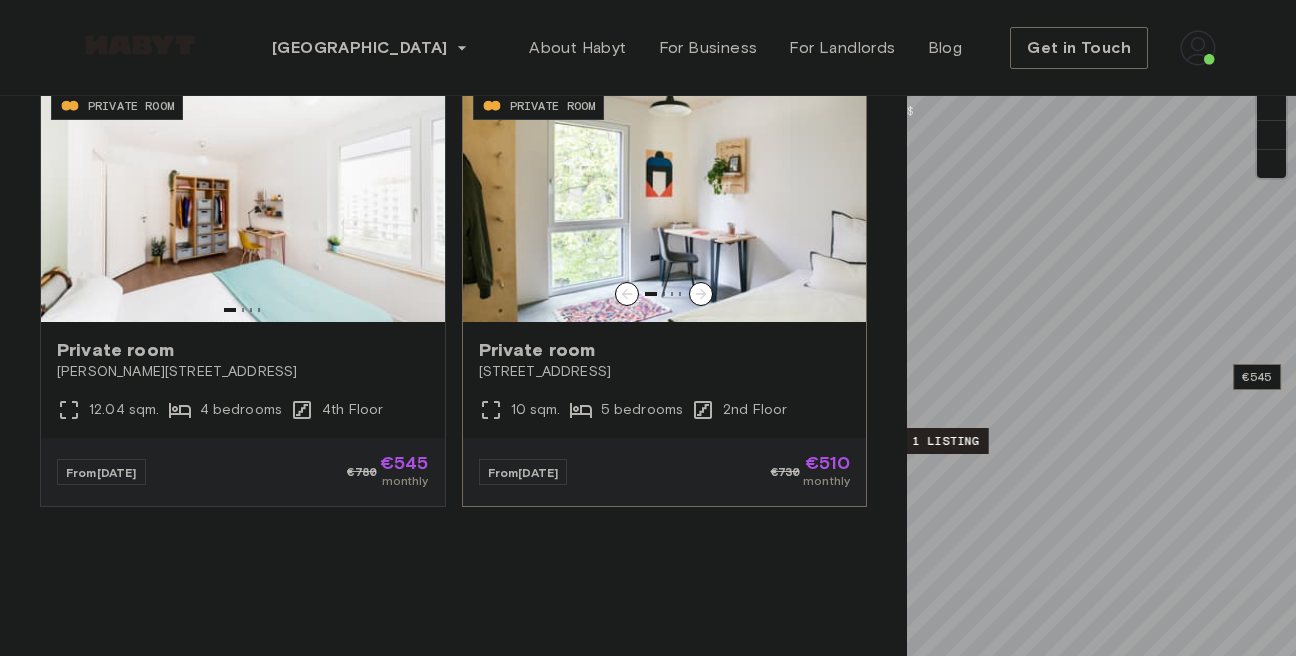type on "***" 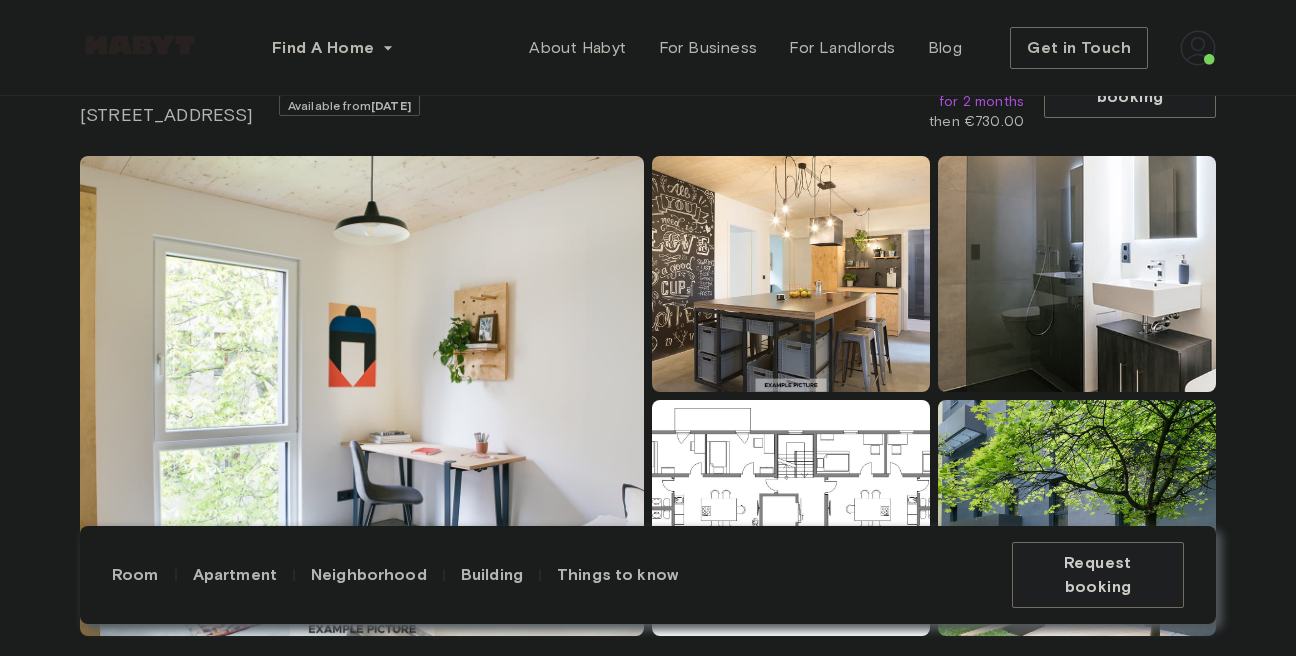 scroll, scrollTop: 0, scrollLeft: 0, axis: both 